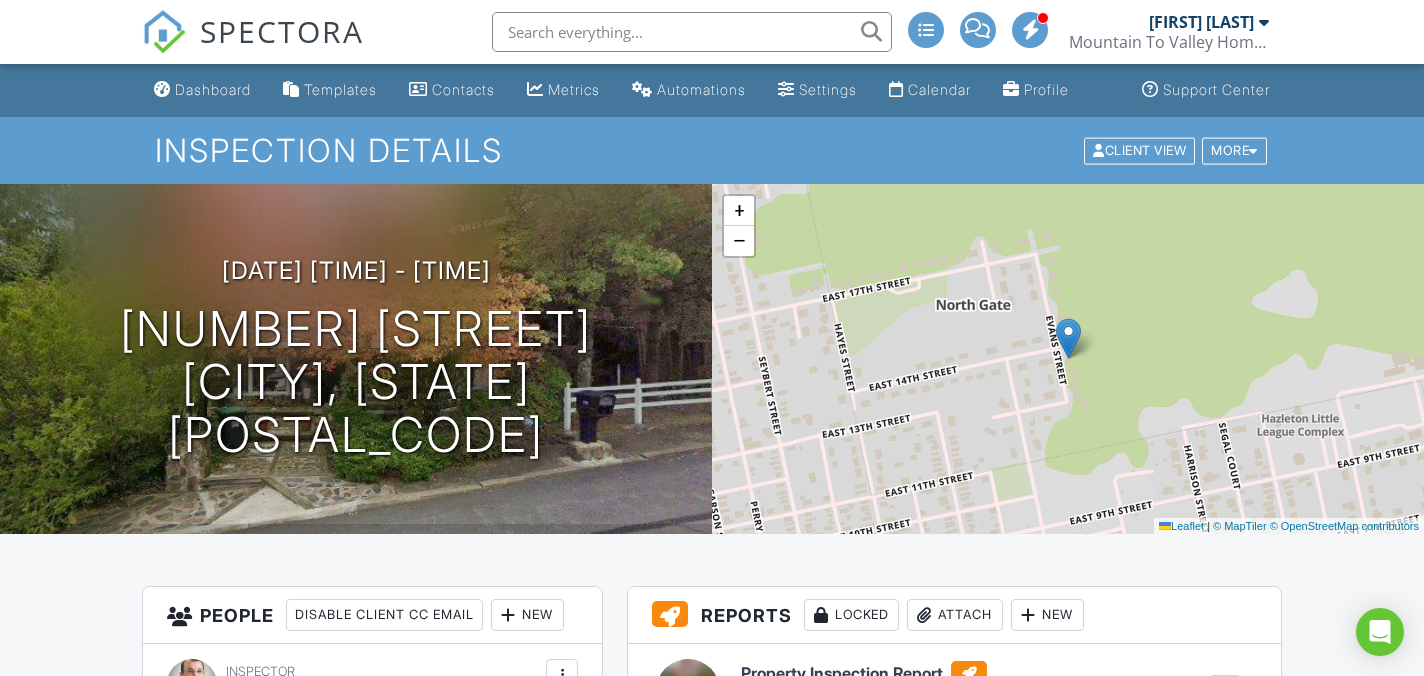 scroll, scrollTop: 0, scrollLeft: 0, axis: both 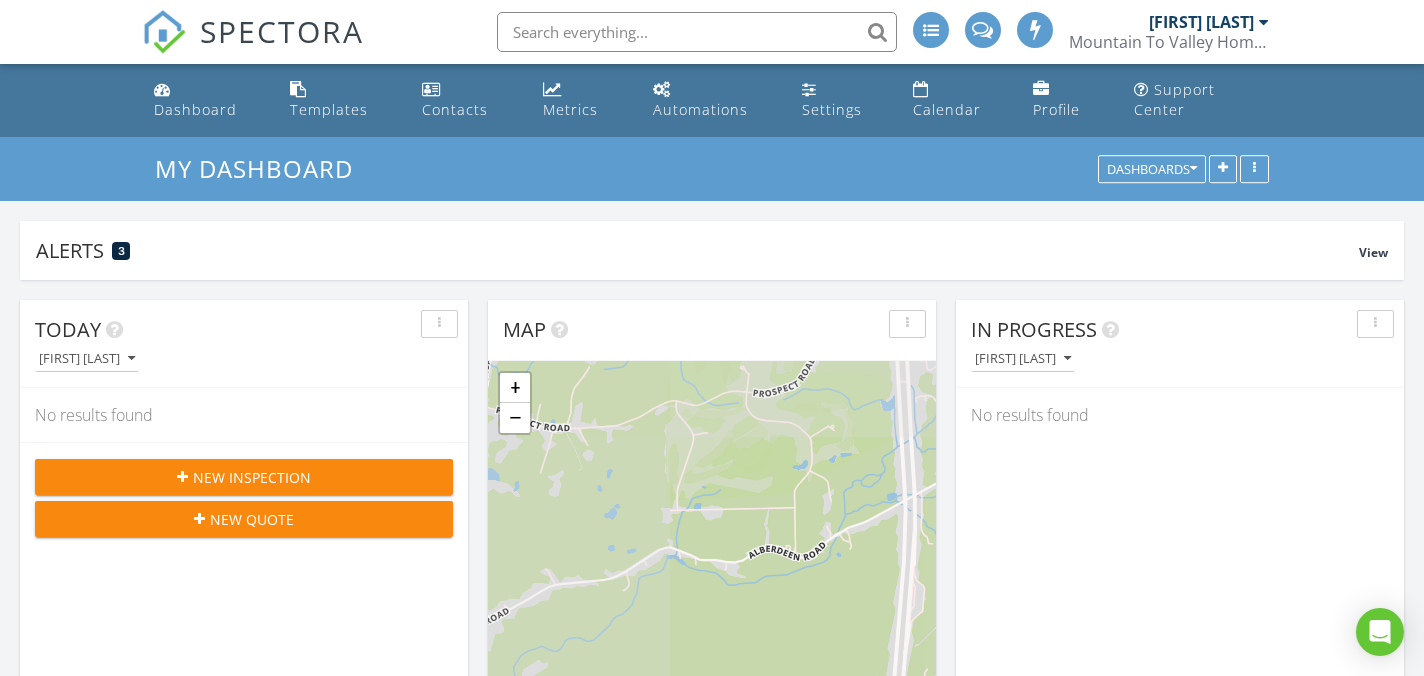 click at bounding box center [697, 32] 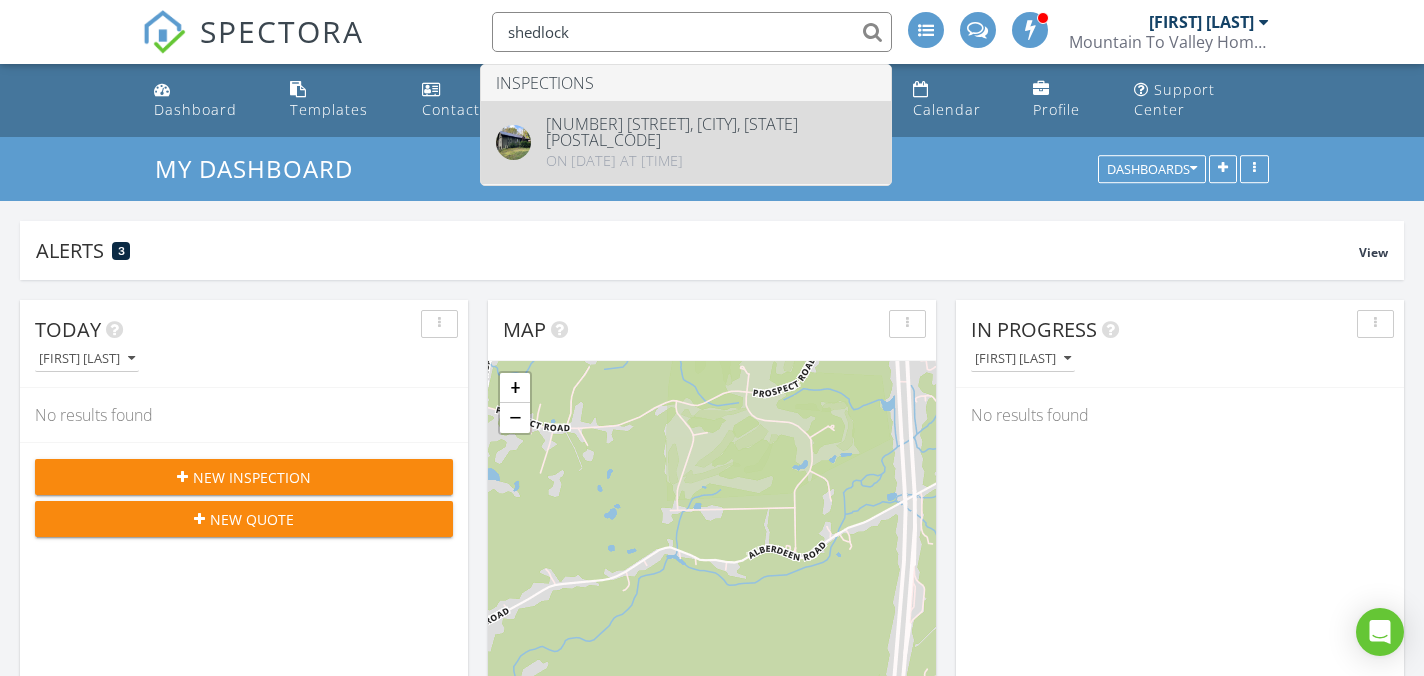type on "shedlock" 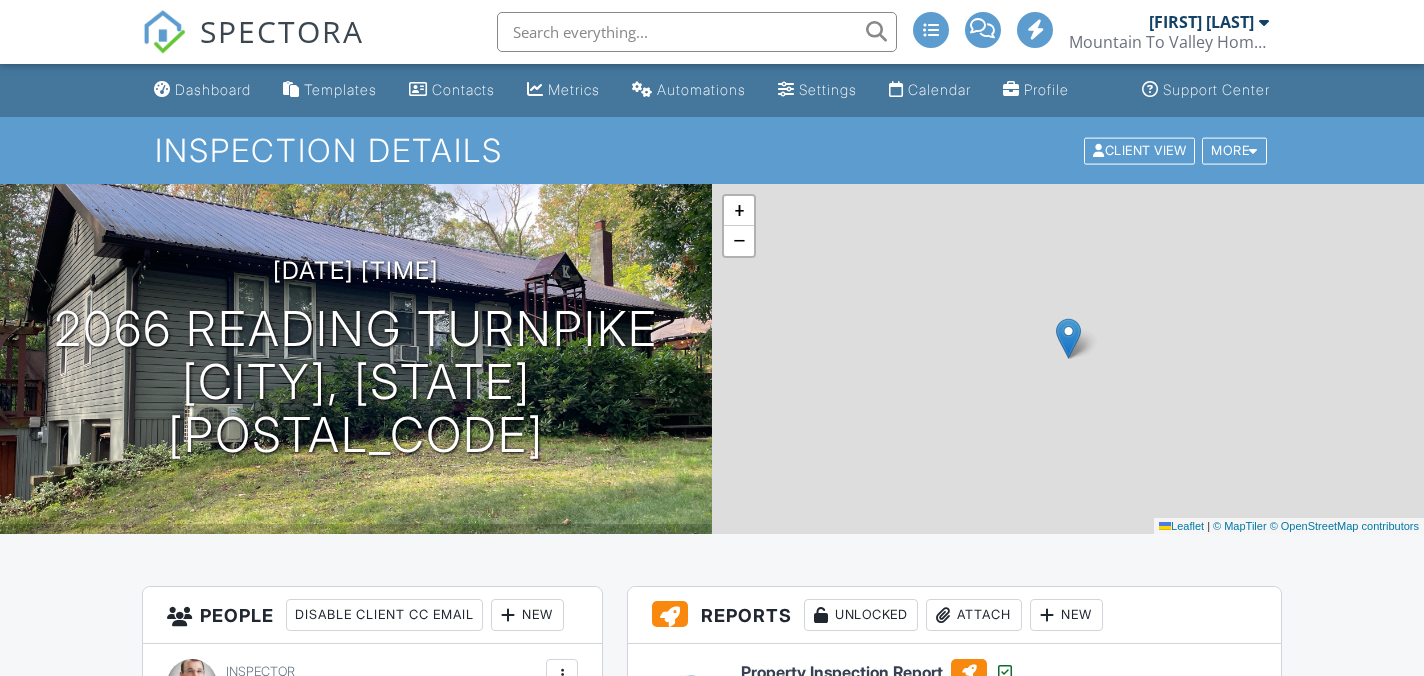 scroll, scrollTop: 0, scrollLeft: 0, axis: both 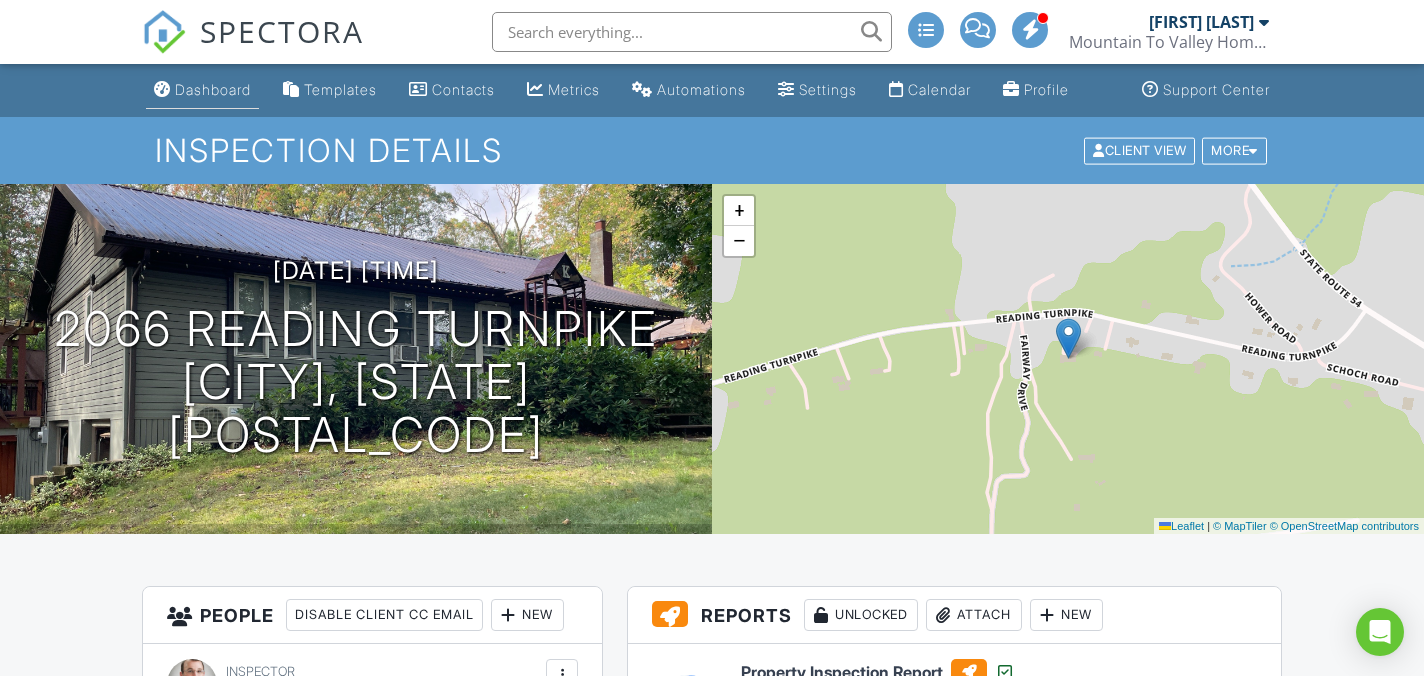 click on "Dashboard" at bounding box center [202, 90] 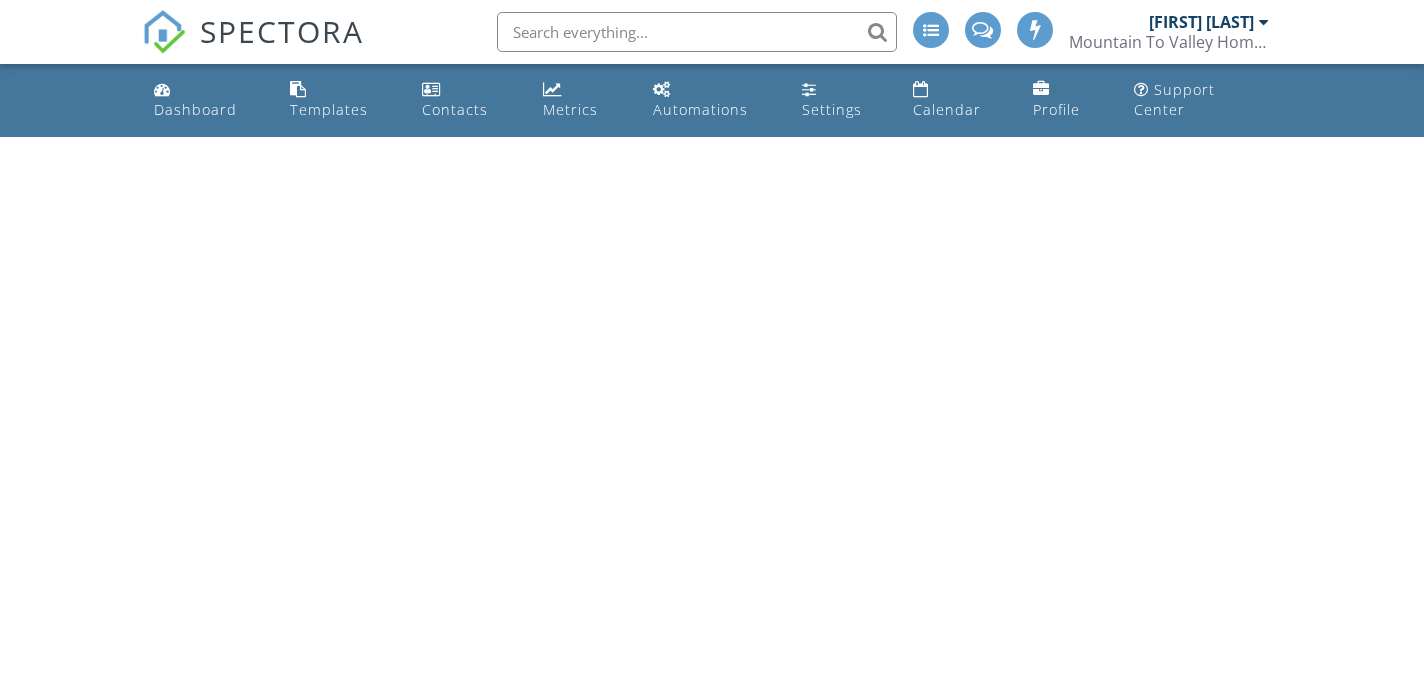 scroll, scrollTop: 0, scrollLeft: 0, axis: both 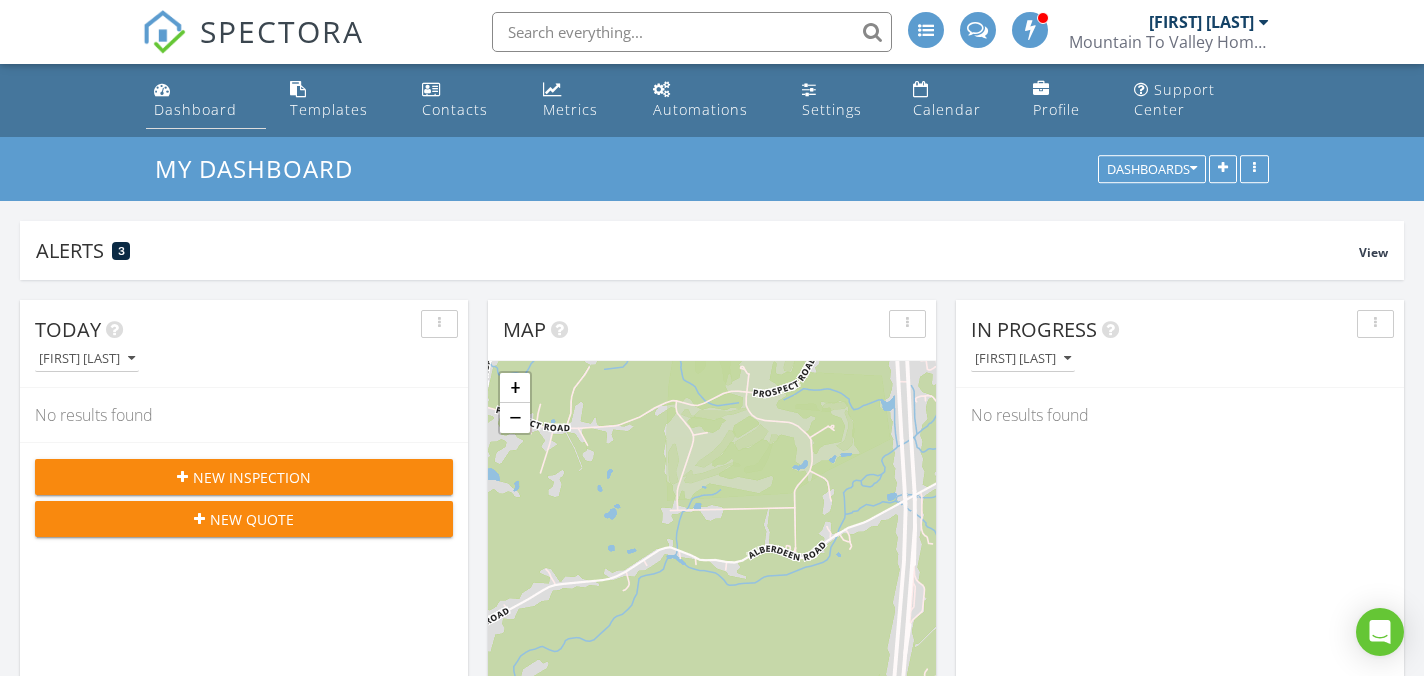 click on "Dashboard" at bounding box center (195, 109) 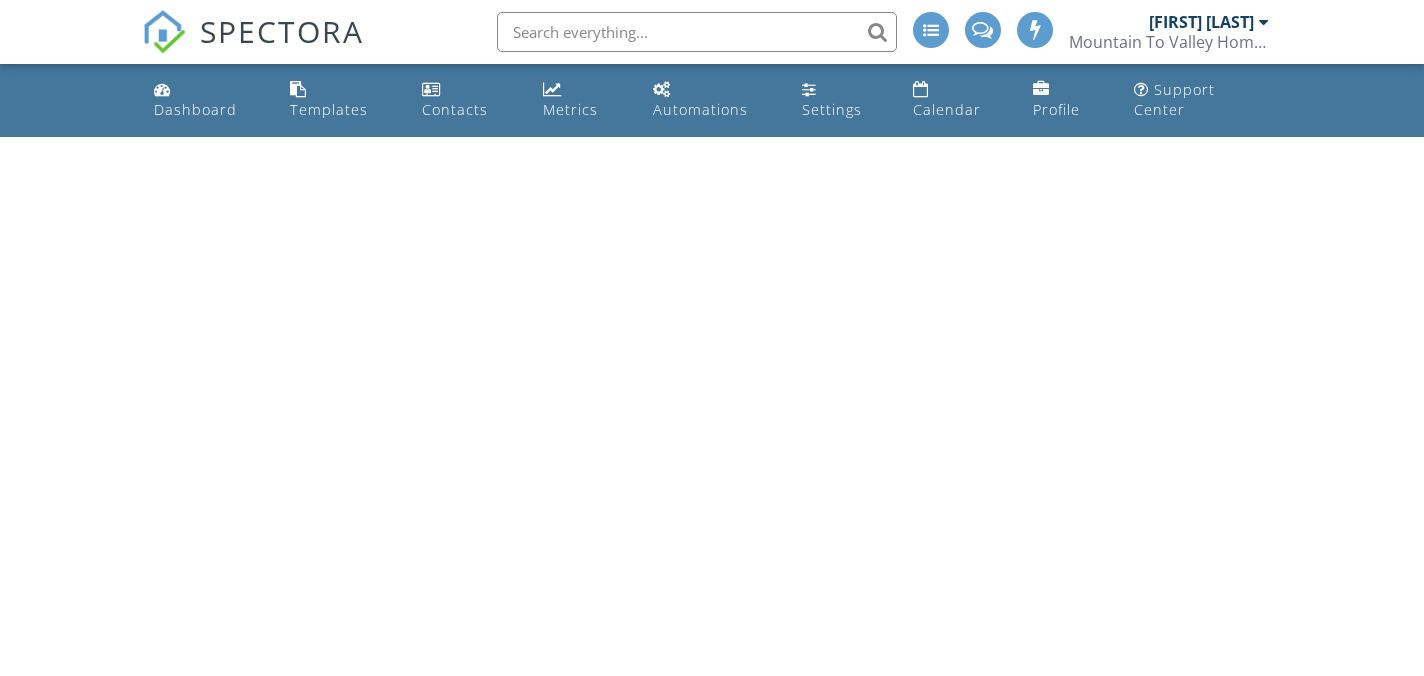 scroll, scrollTop: 0, scrollLeft: 0, axis: both 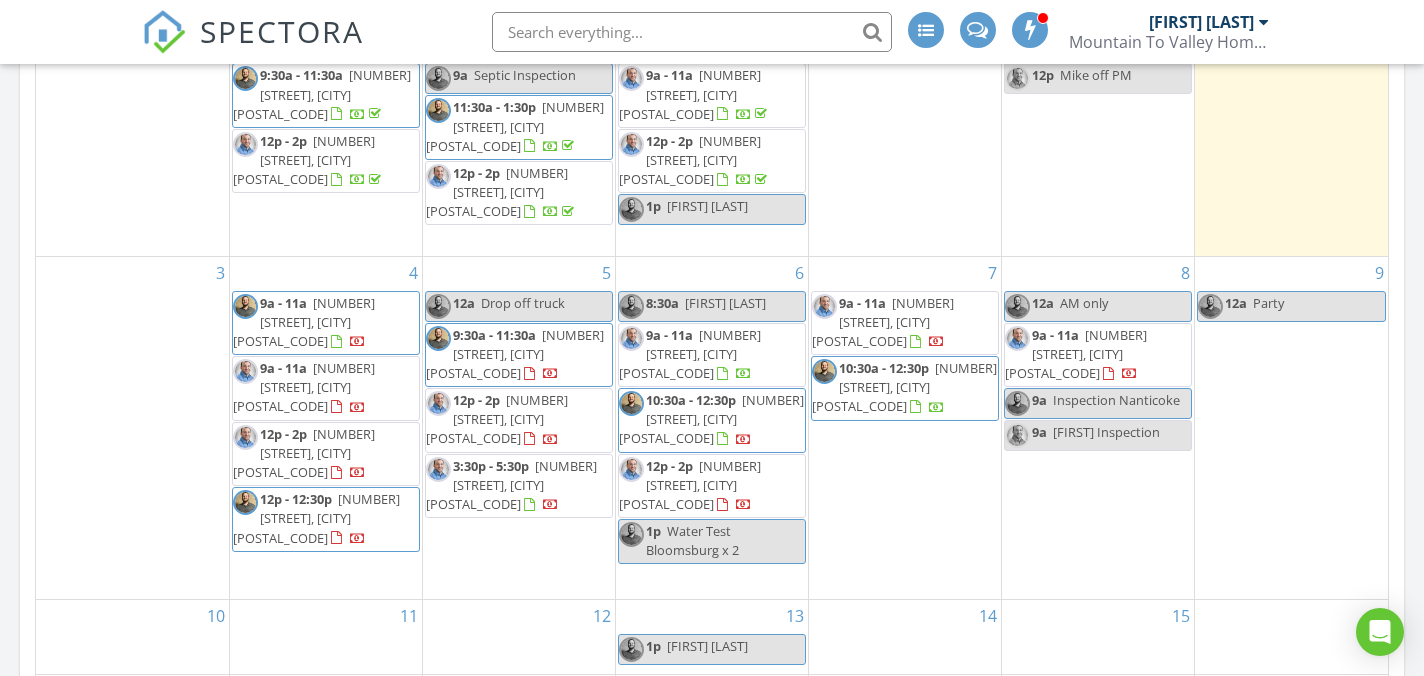 click on "9a
Mike Inspection" at bounding box center [1082, 435] 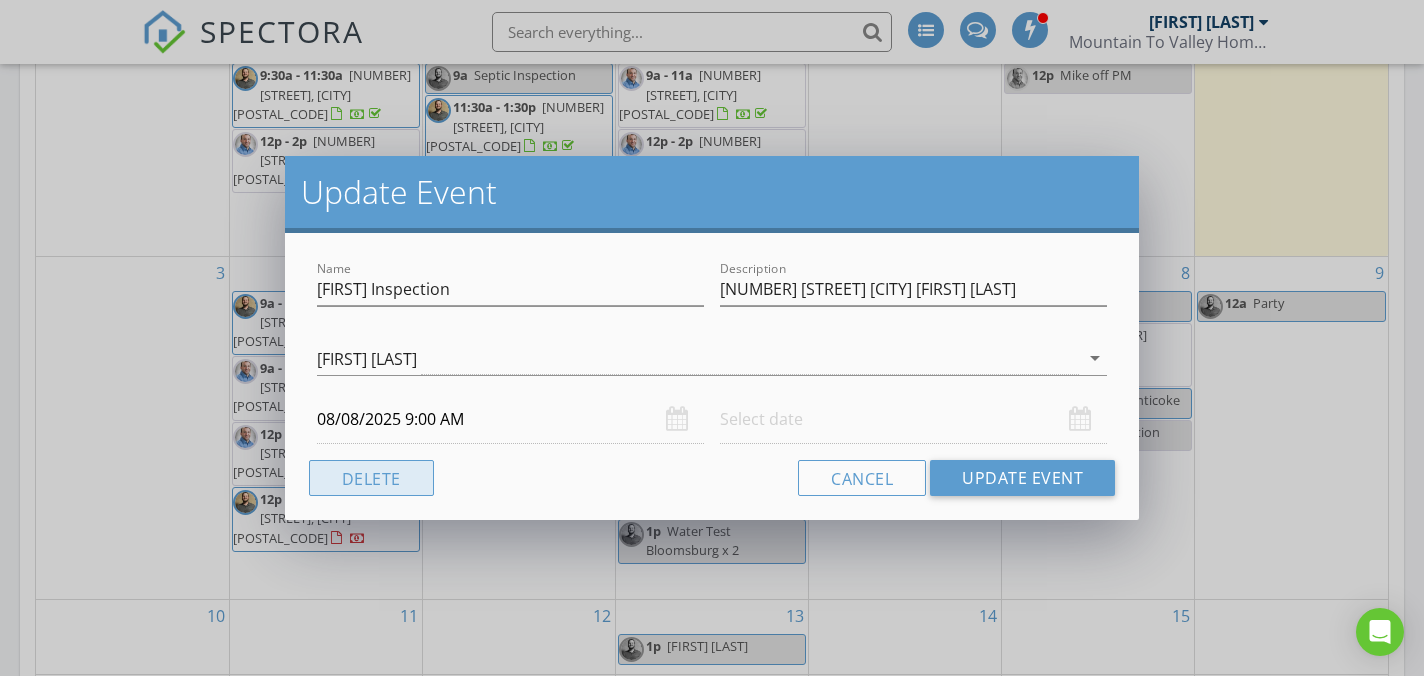 click on "Delete" at bounding box center (371, 478) 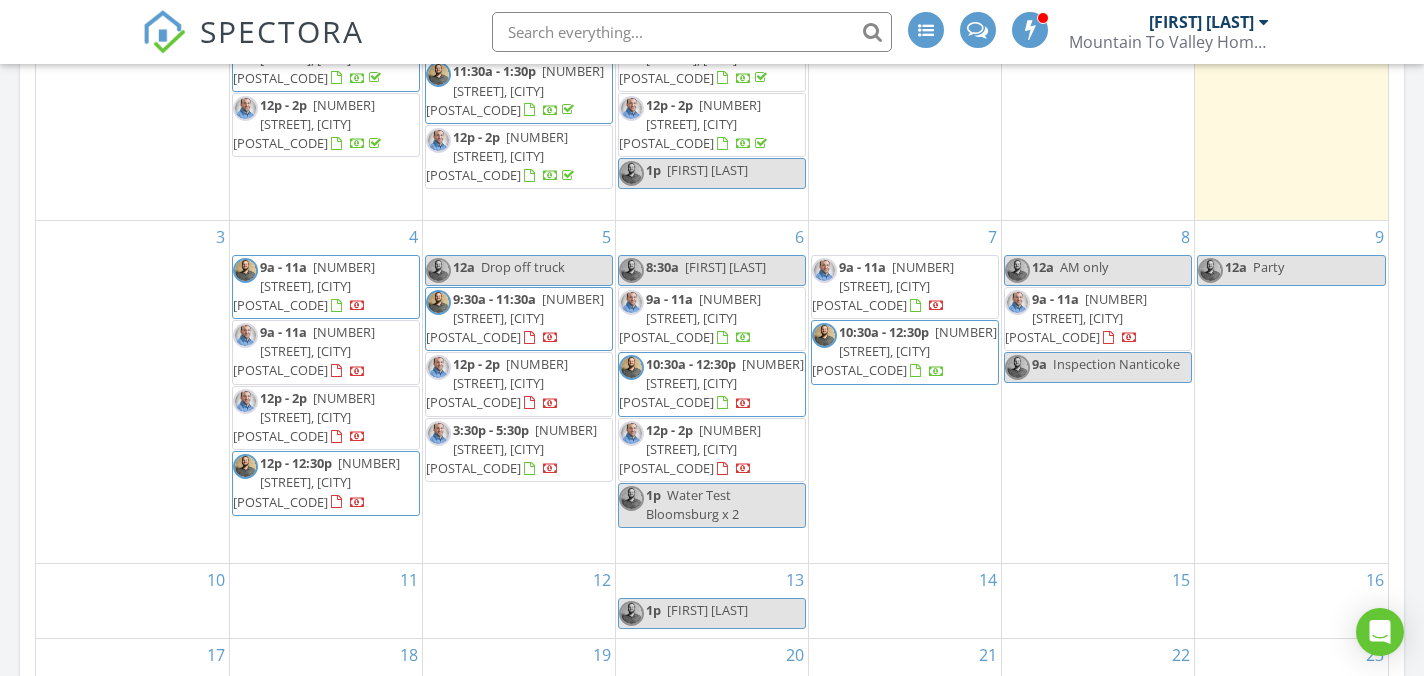 scroll, scrollTop: 1140, scrollLeft: 0, axis: vertical 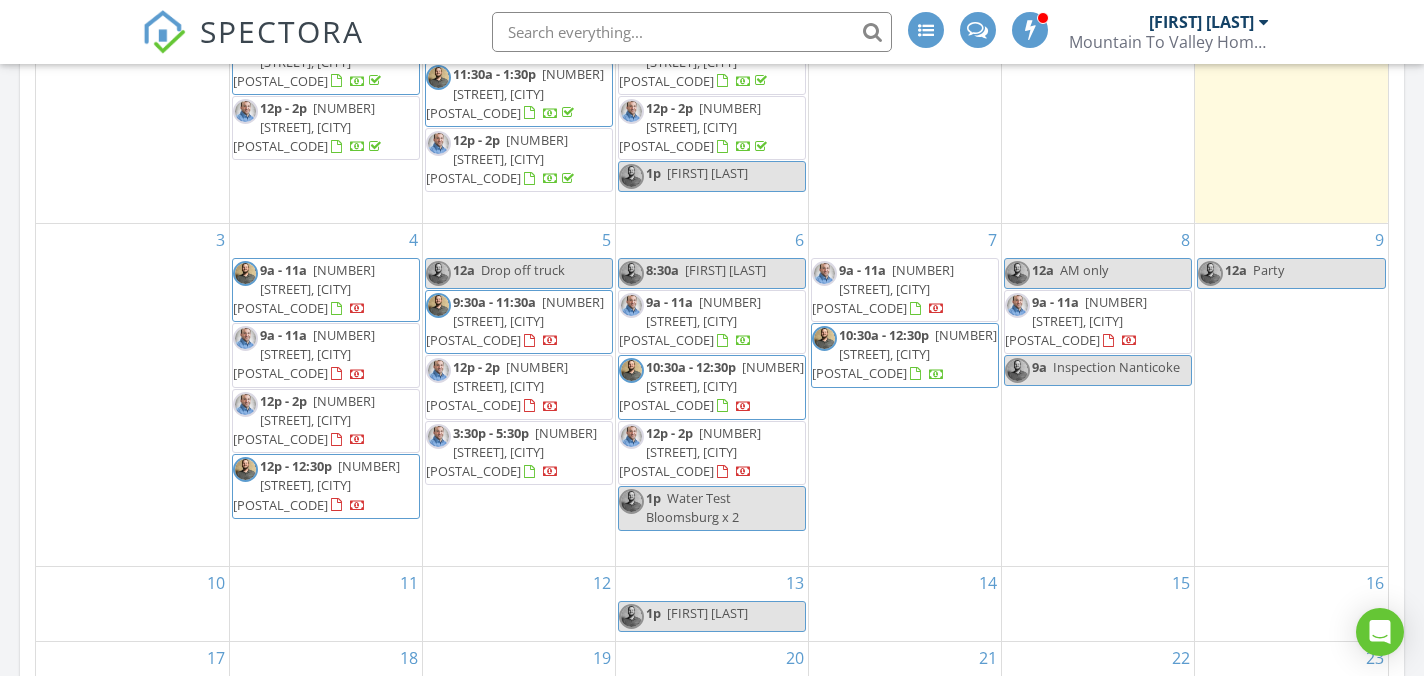 click on "8
12a
AM only
9a - 11a
779 Evans St, Hazleton 18201
9a
Inspection Nanticoke" at bounding box center [1098, 395] 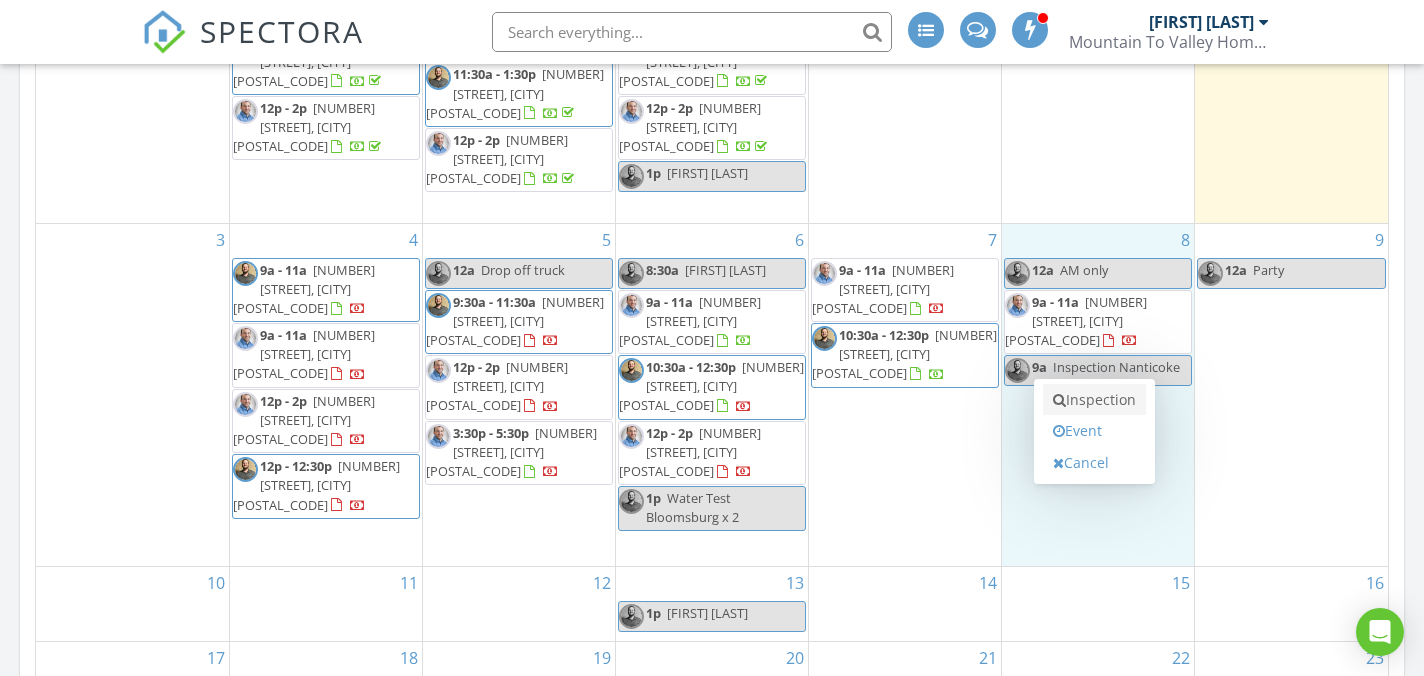 click on "Inspection" at bounding box center (1094, 400) 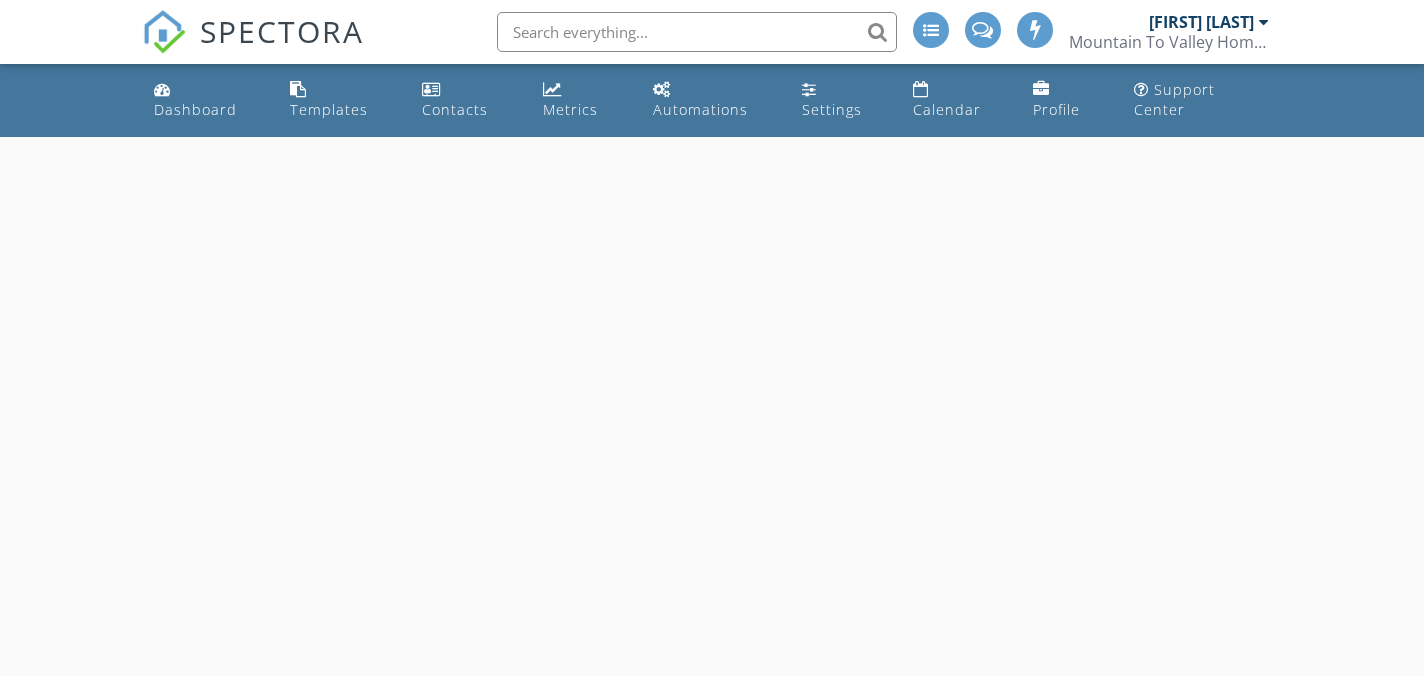 scroll, scrollTop: 0, scrollLeft: 0, axis: both 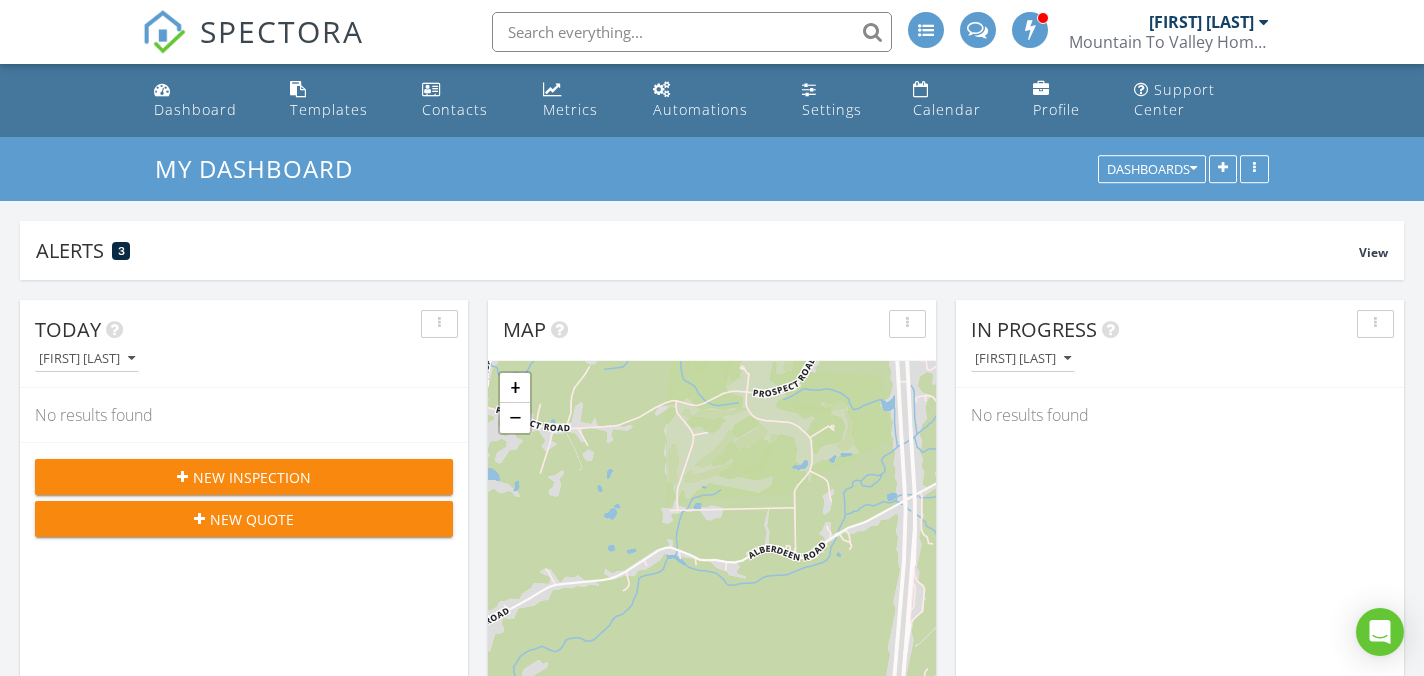 click on "SPECTORA" at bounding box center (253, 32) 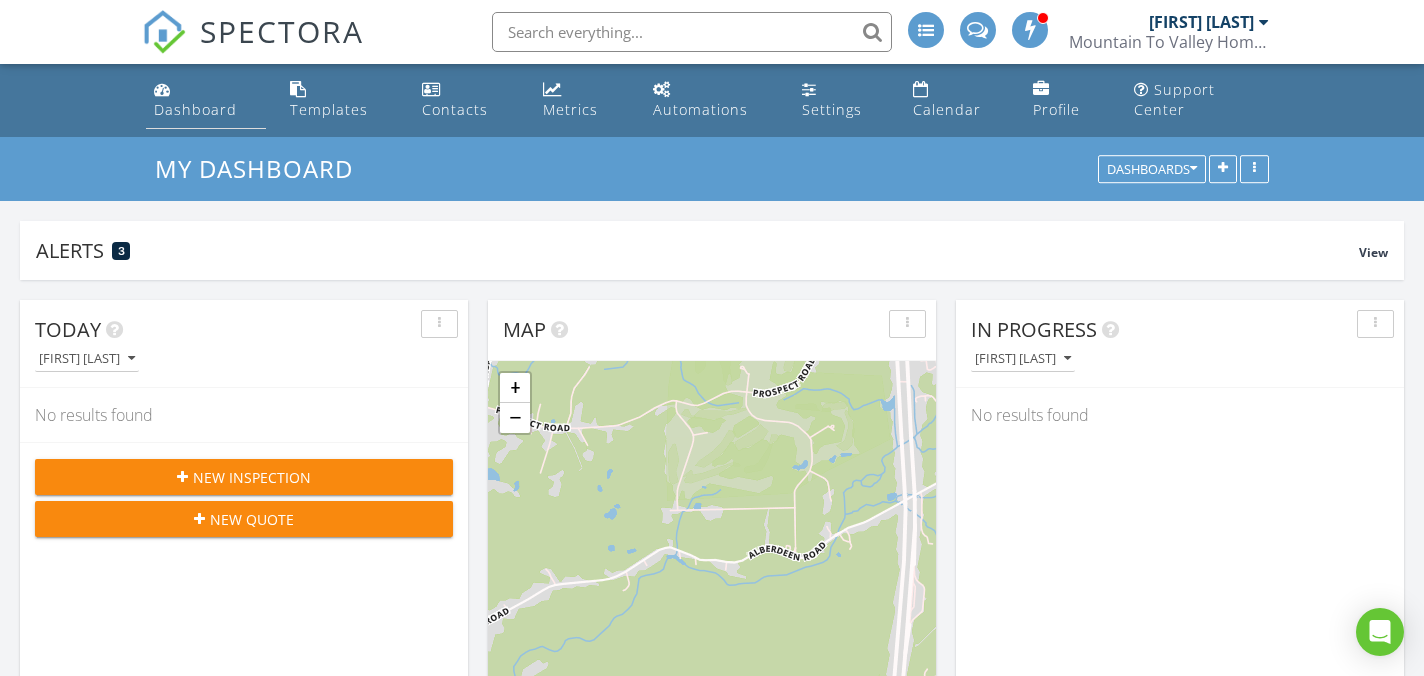click on "Dashboard" at bounding box center [206, 100] 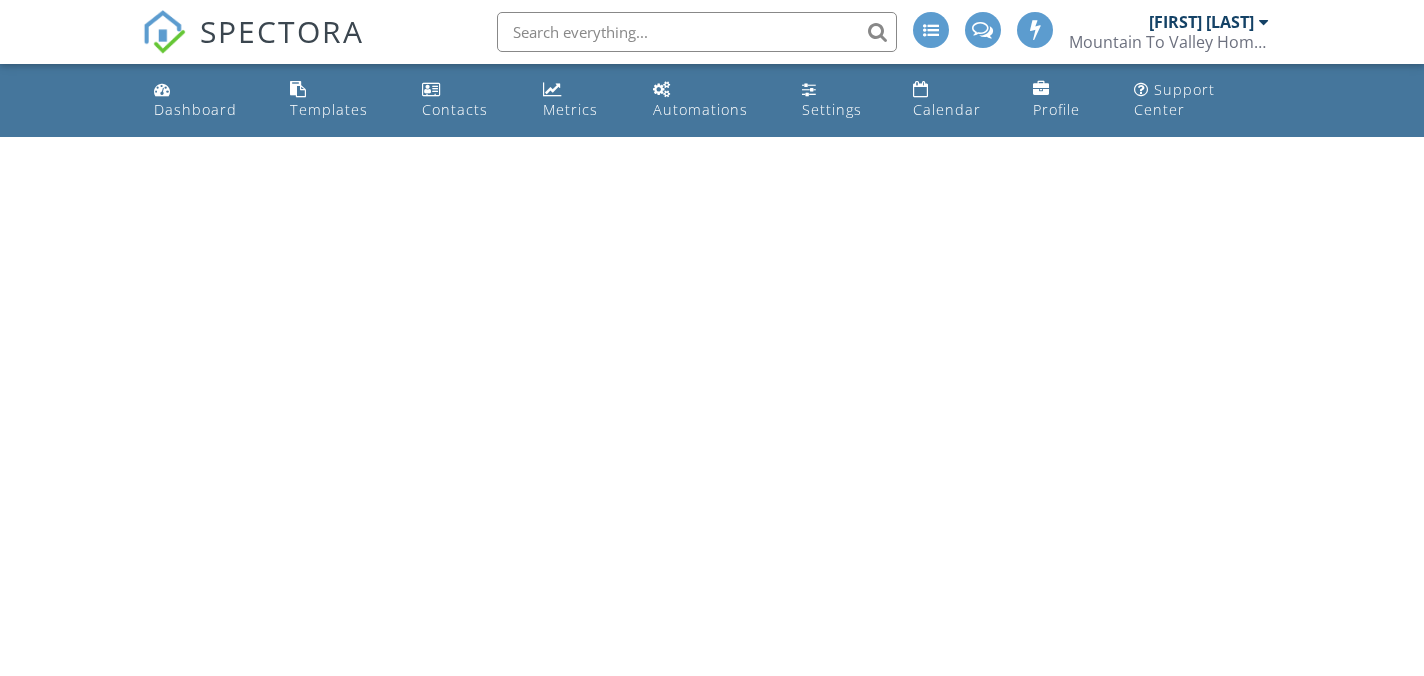 scroll, scrollTop: 0, scrollLeft: 0, axis: both 